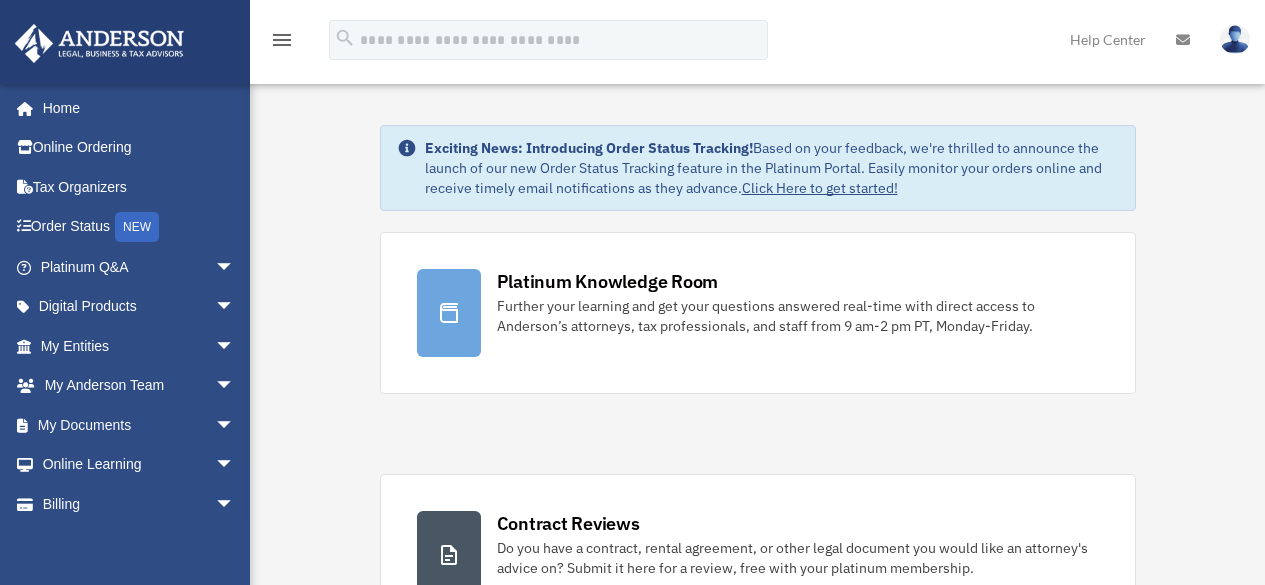 scroll, scrollTop: 0, scrollLeft: 0, axis: both 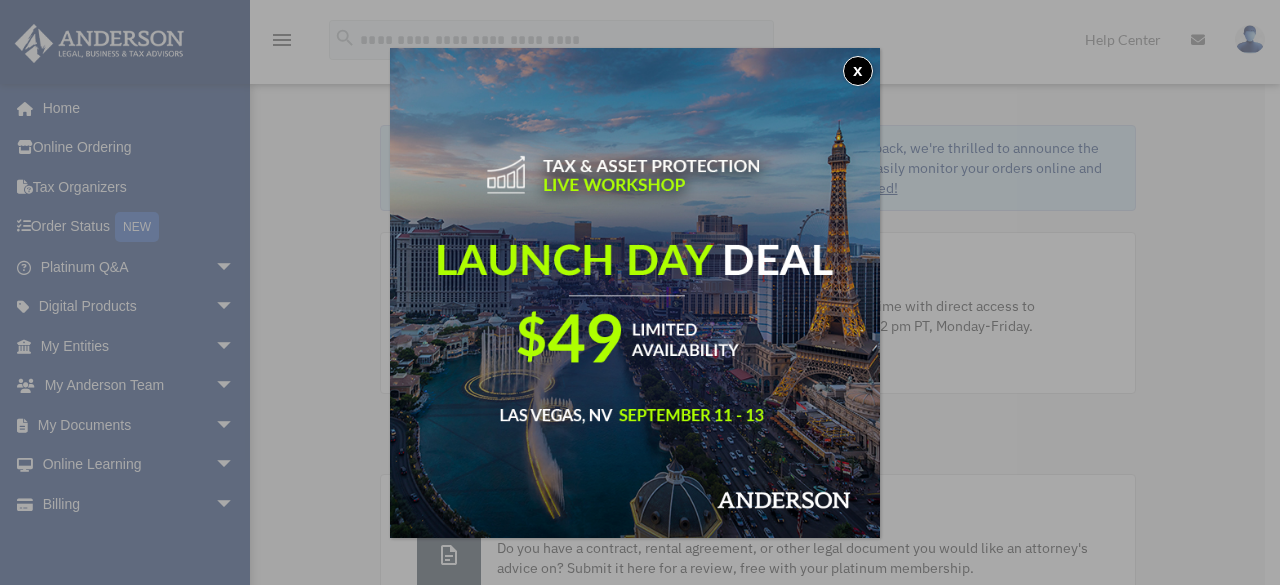 click on "x" at bounding box center (858, 71) 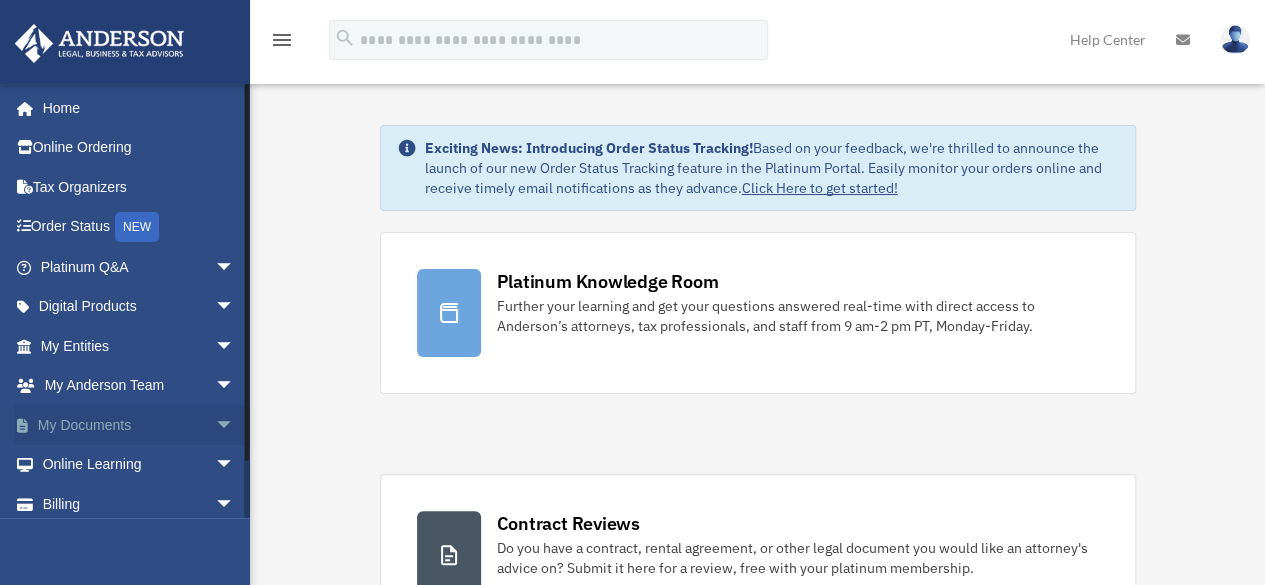 click on "My Documents arrow_drop_down" at bounding box center (139, 425) 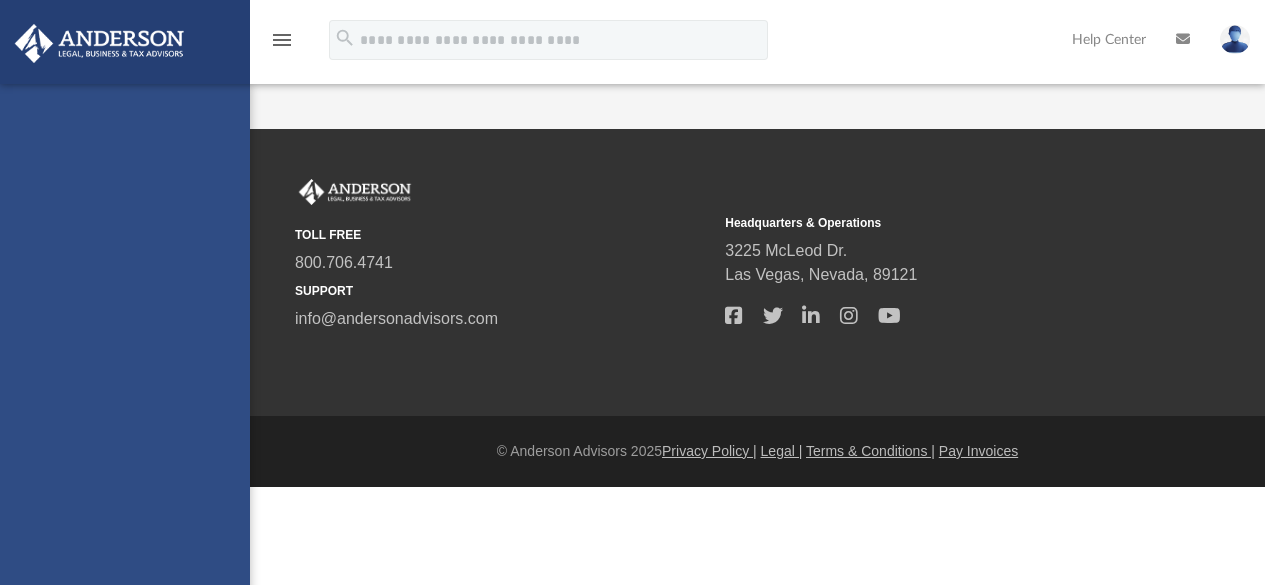 scroll, scrollTop: 0, scrollLeft: 0, axis: both 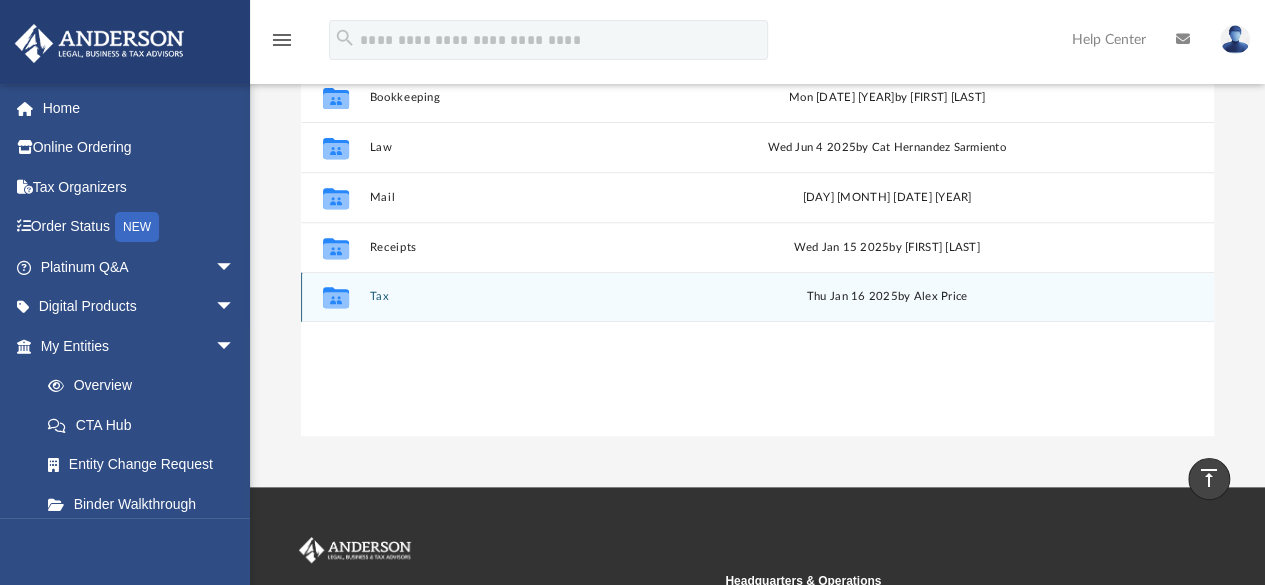 click on "Collaborated Folder Tax Thu Jan 16 2025  by Alex Price" at bounding box center (757, 297) 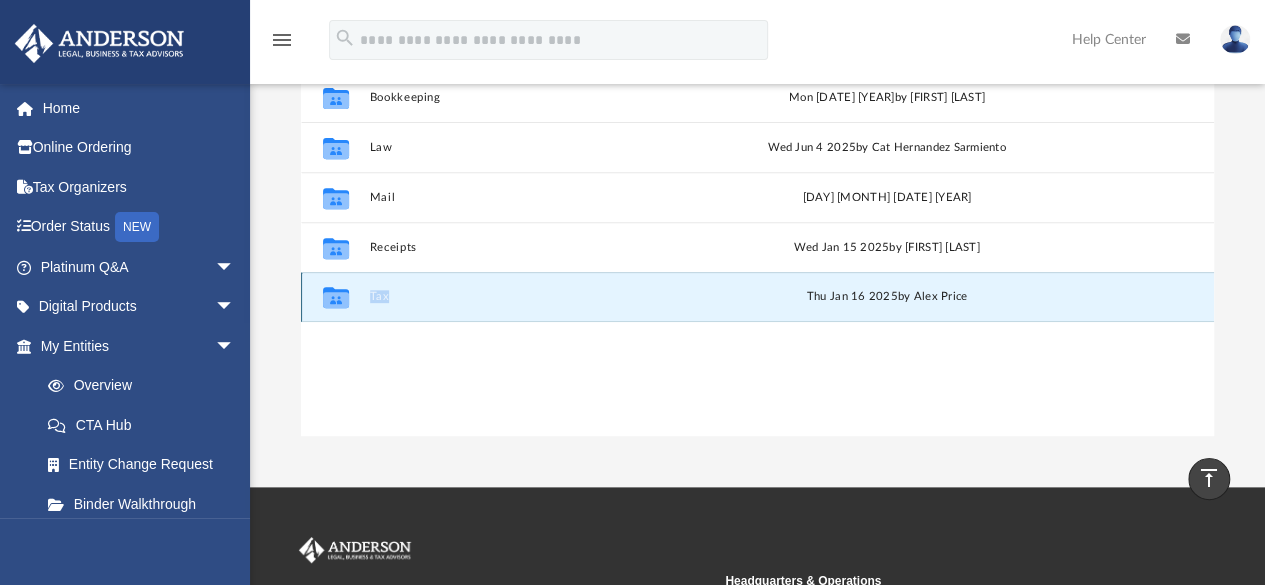 click on "Collaborated Folder Tax Thu Jan 16 2025  by Alex Price" at bounding box center (757, 297) 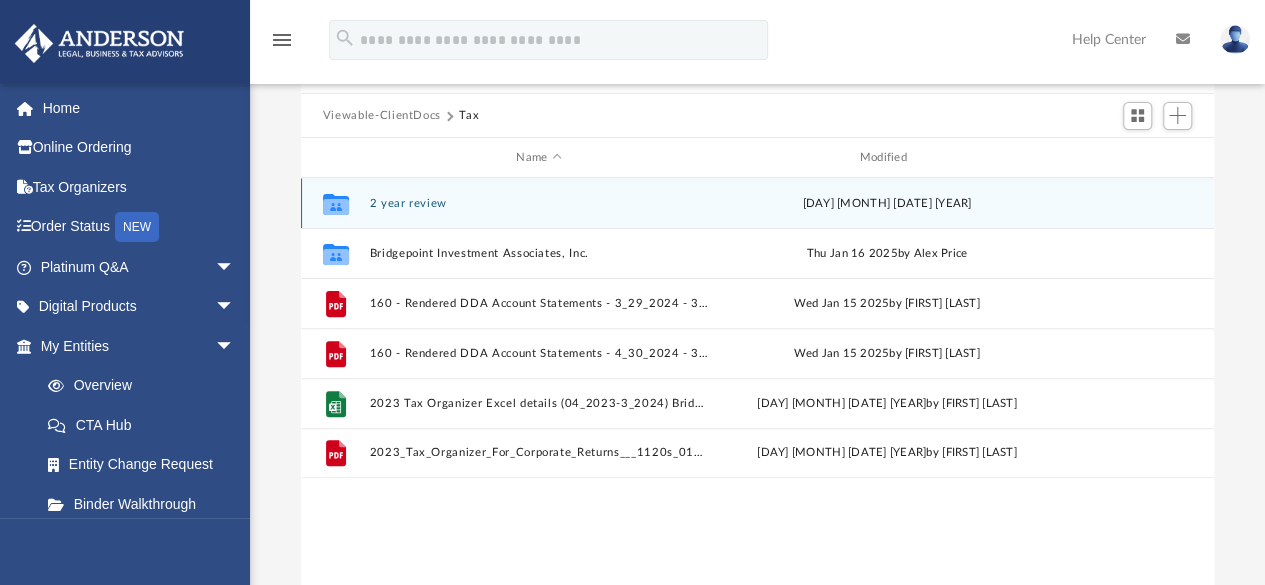 scroll, scrollTop: 158, scrollLeft: 0, axis: vertical 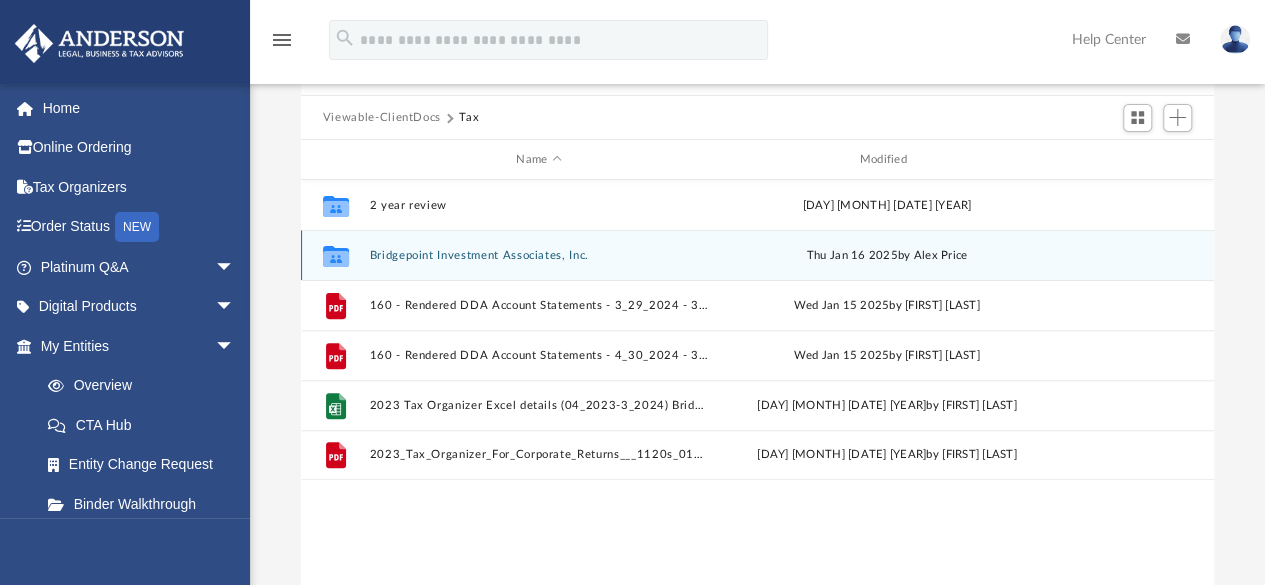 click on "Bridgepoint Investment Associates, Inc." at bounding box center (538, 255) 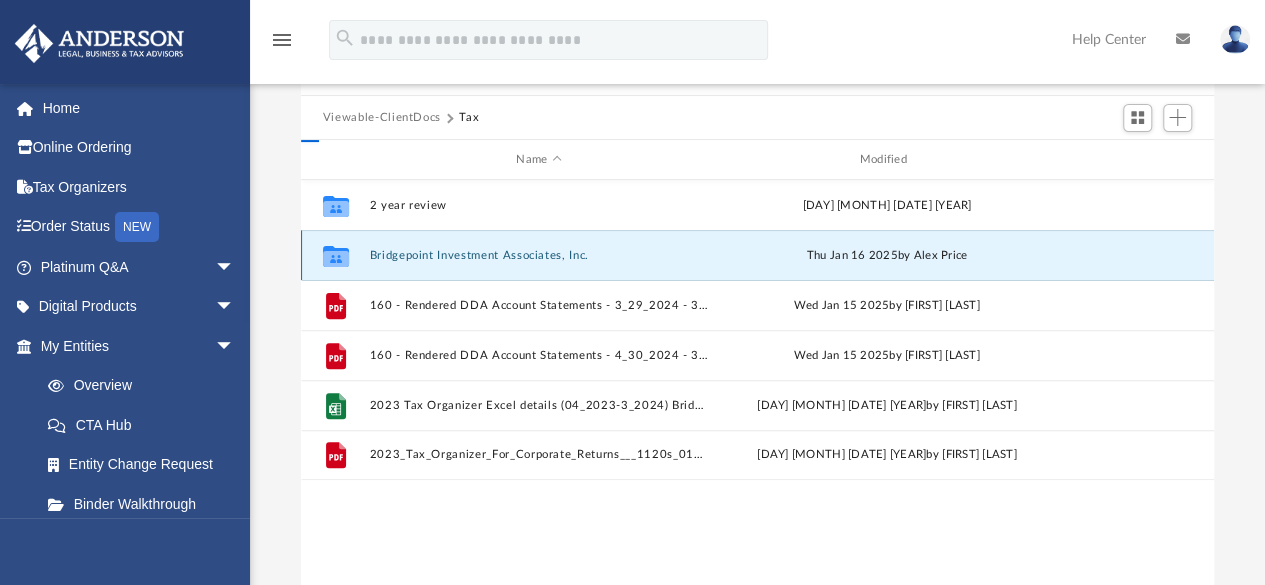 click on "Bridgepoint Investment Associates, Inc." at bounding box center (538, 255) 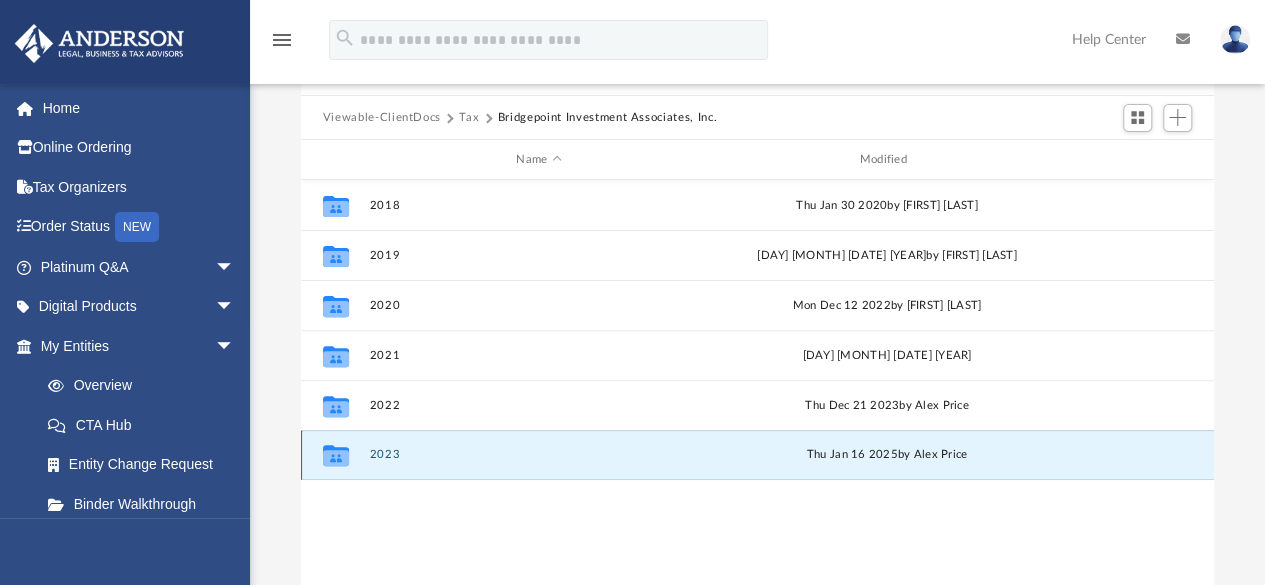 click on "2023" at bounding box center (538, 455) 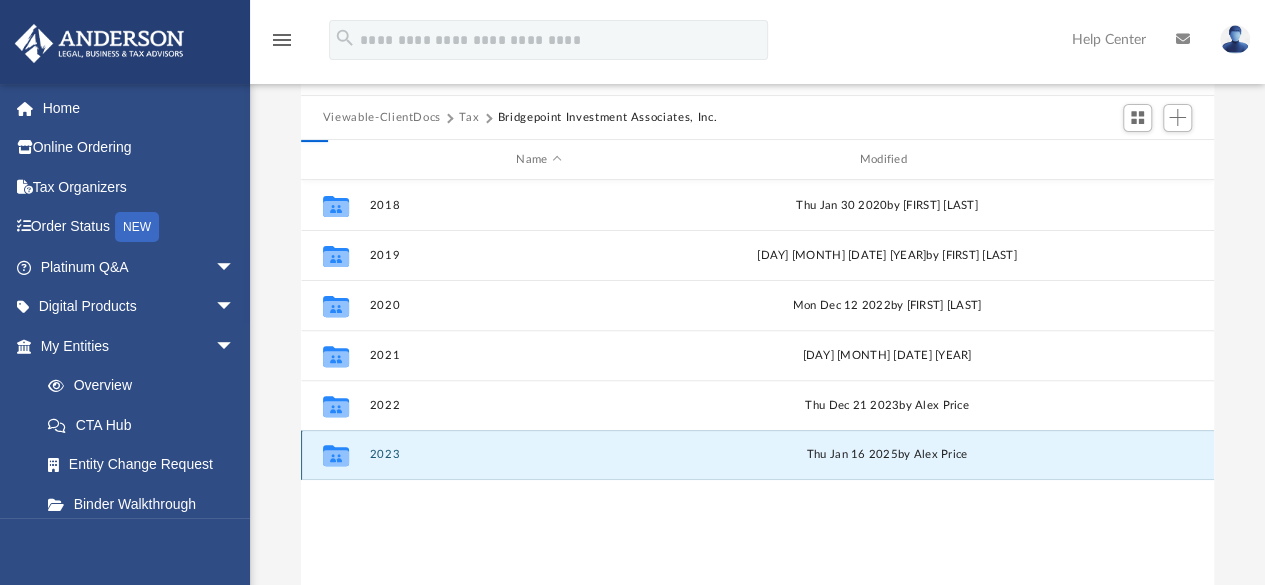 click on "2023" at bounding box center [538, 455] 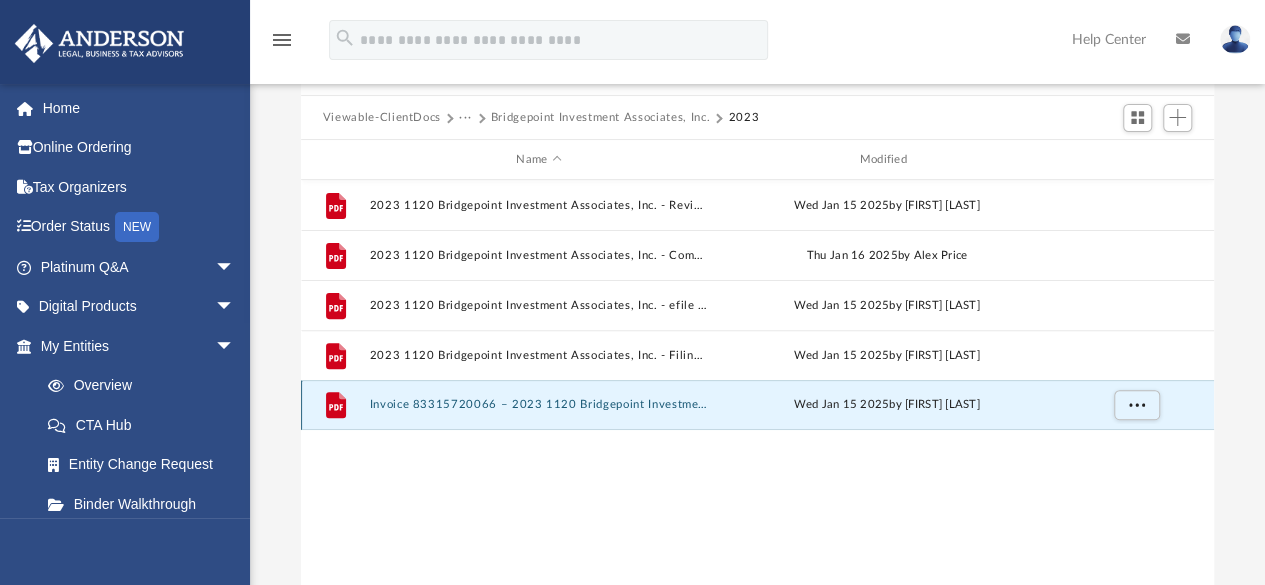 click on "Invoice 83315720066 – 2023 1120 Bridgepoint Investment Associates, Inc..pdf" at bounding box center (538, 405) 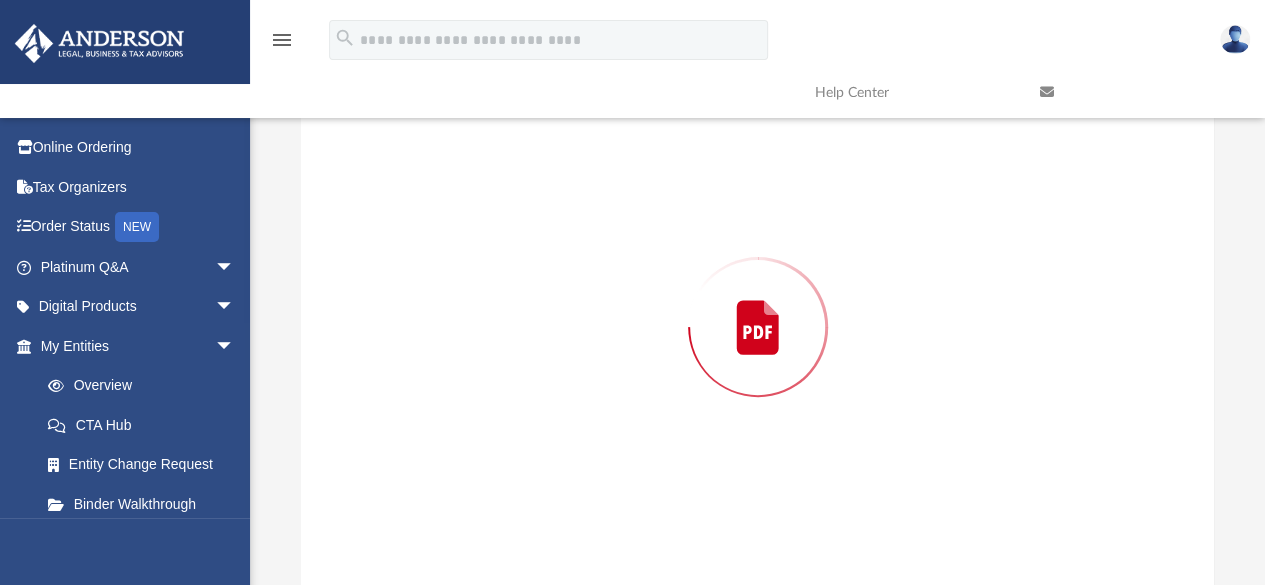 click at bounding box center (758, 327) 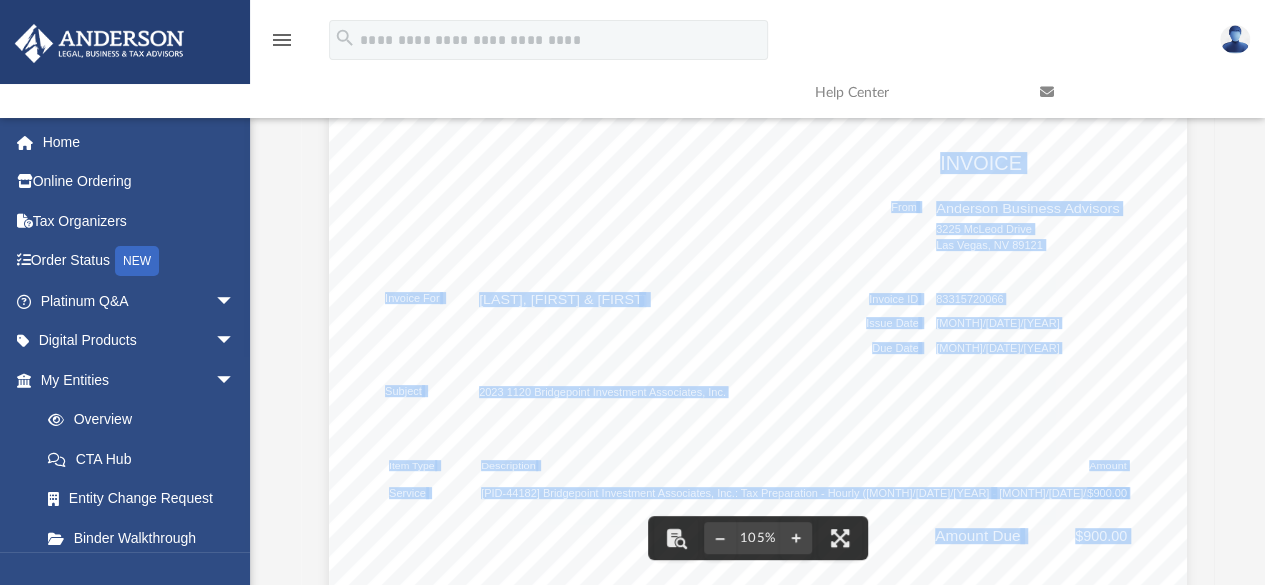 scroll, scrollTop: 0, scrollLeft: 0, axis: both 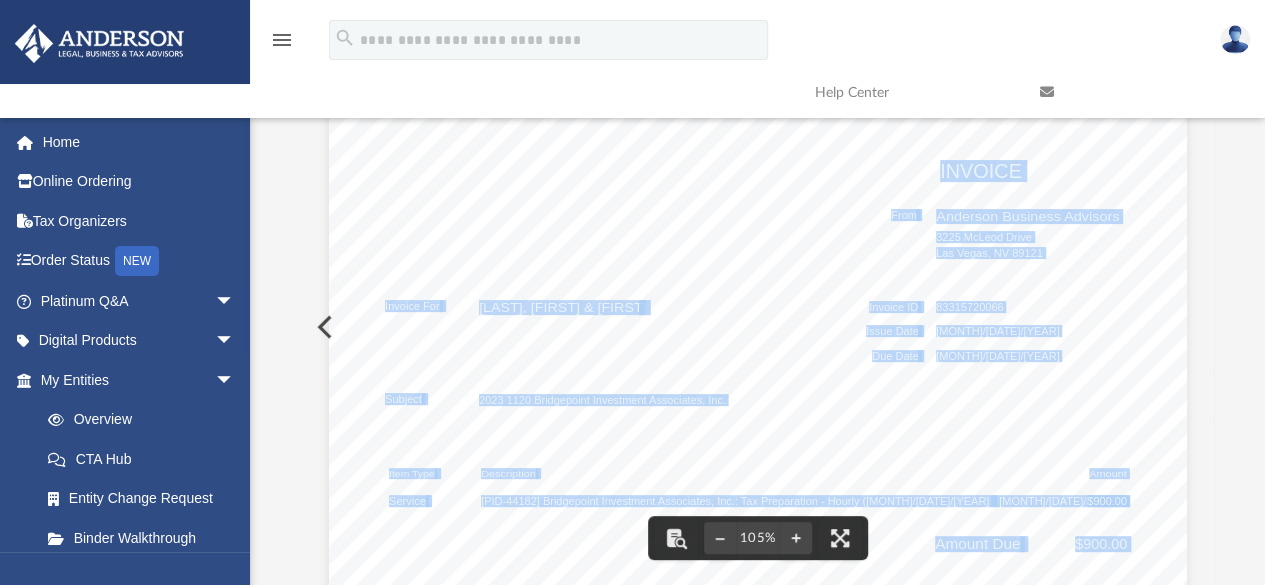 click on "Item Type   Description   Amount Service   [PID-44182] Bridgepoint Investment Associates, Inc.: Tax Preparation - Hourly (01/15/2025 - 01/15/2025)   $900.00 Amount Due   $900.00 INVOICE From   Anderson Business Advisors 3225 McLeod Drive Las Vegas, NV 89121 Invoice For   Erickson, Lauren & Linda   Invoice ID   83315720066 Issue Date   01/15/2025 Due Date   01/20/2025 Subject   2023 1120 Bridgepoint Investment Associates, Inc. 1/15/25, 3:31 PM   Invoice 83315720066 – Anderson Business Advisors – Harvest https://andersonadvisors.harvestapp.com/invoices/45538437   1/1" at bounding box center [758, 639] 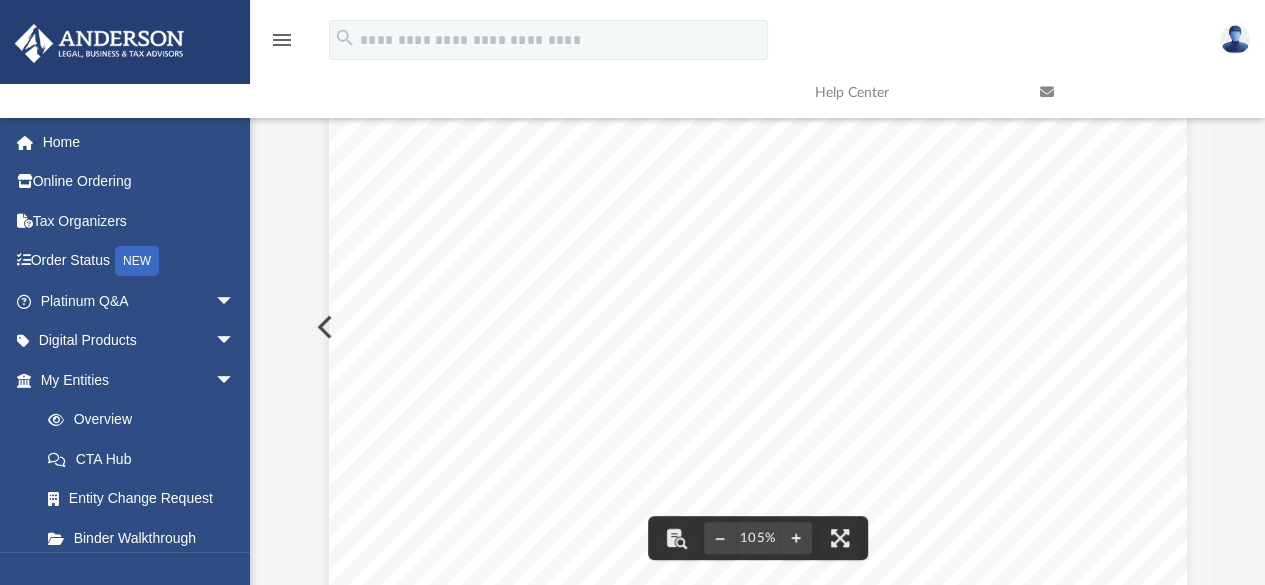 scroll, scrollTop: 0, scrollLeft: 0, axis: both 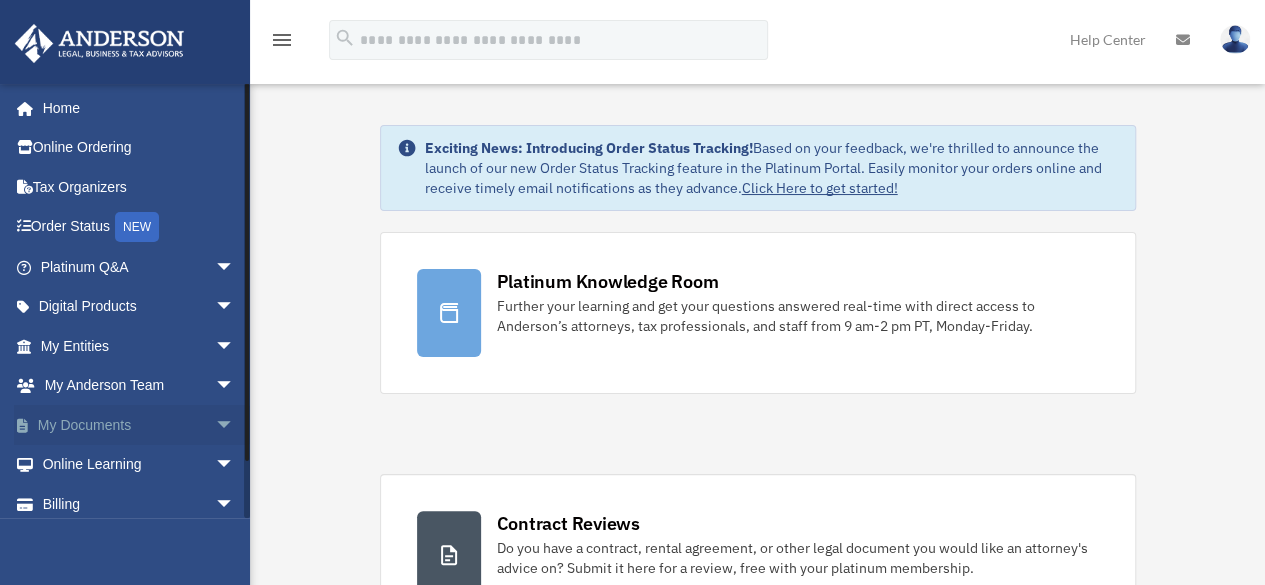 click on "arrow_drop_down" at bounding box center (235, 425) 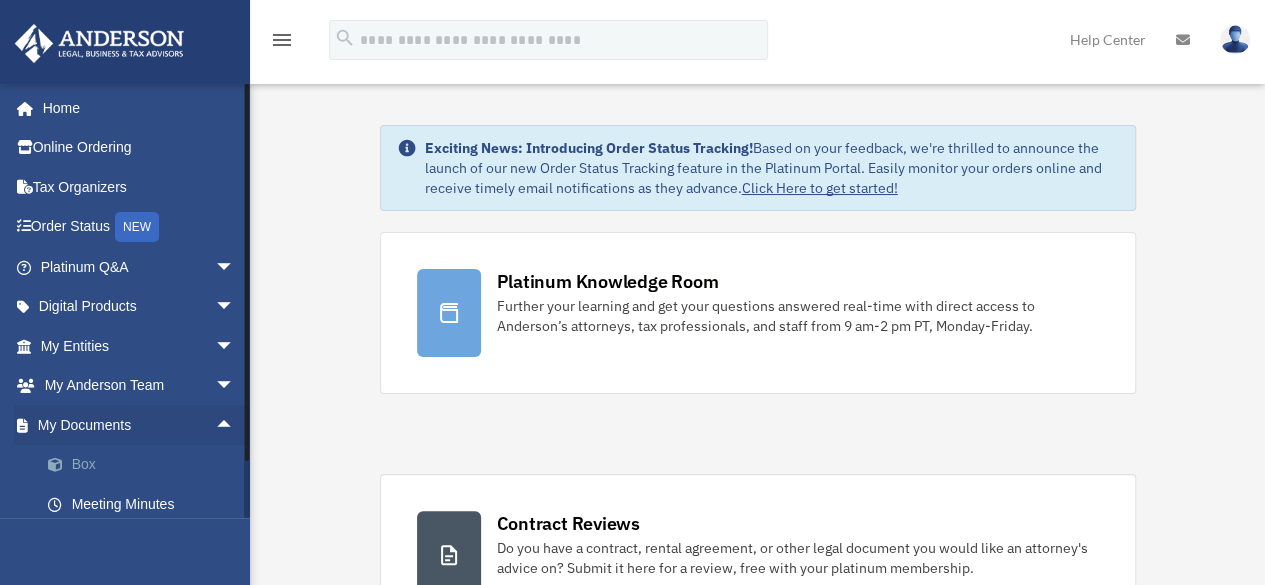 click on "Box" at bounding box center [146, 465] 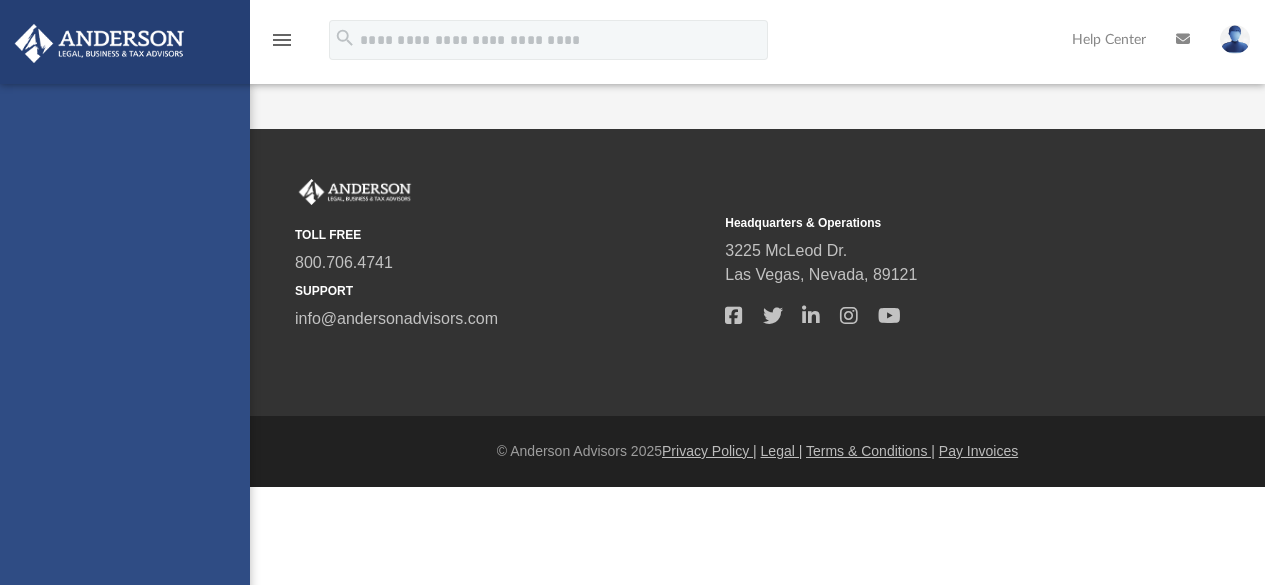 scroll, scrollTop: 0, scrollLeft: 0, axis: both 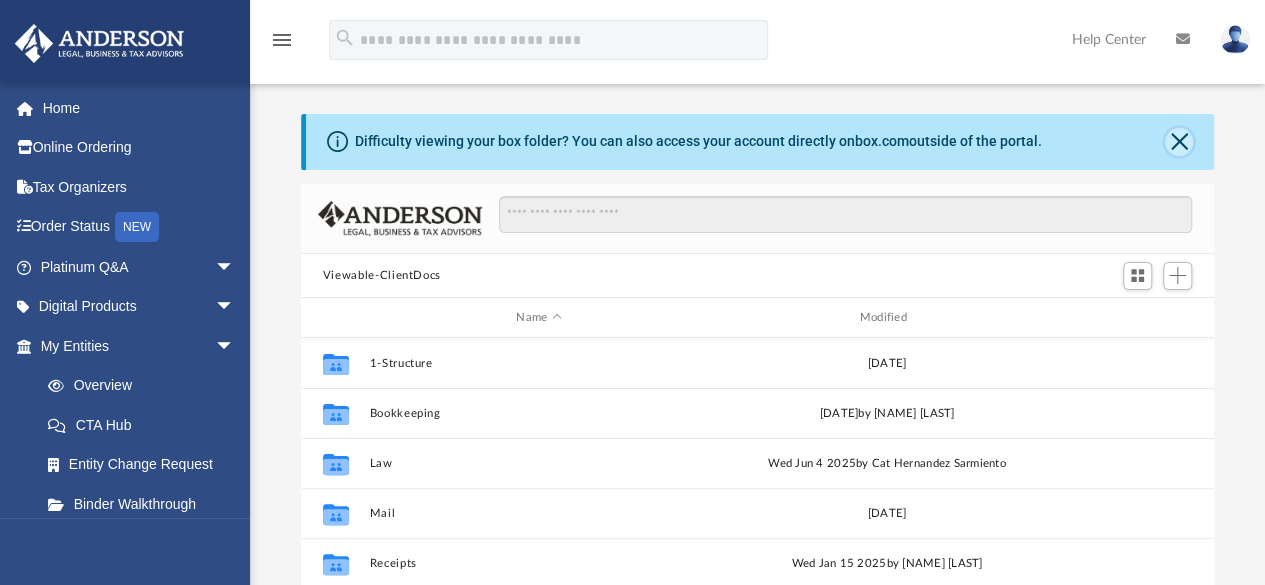 click 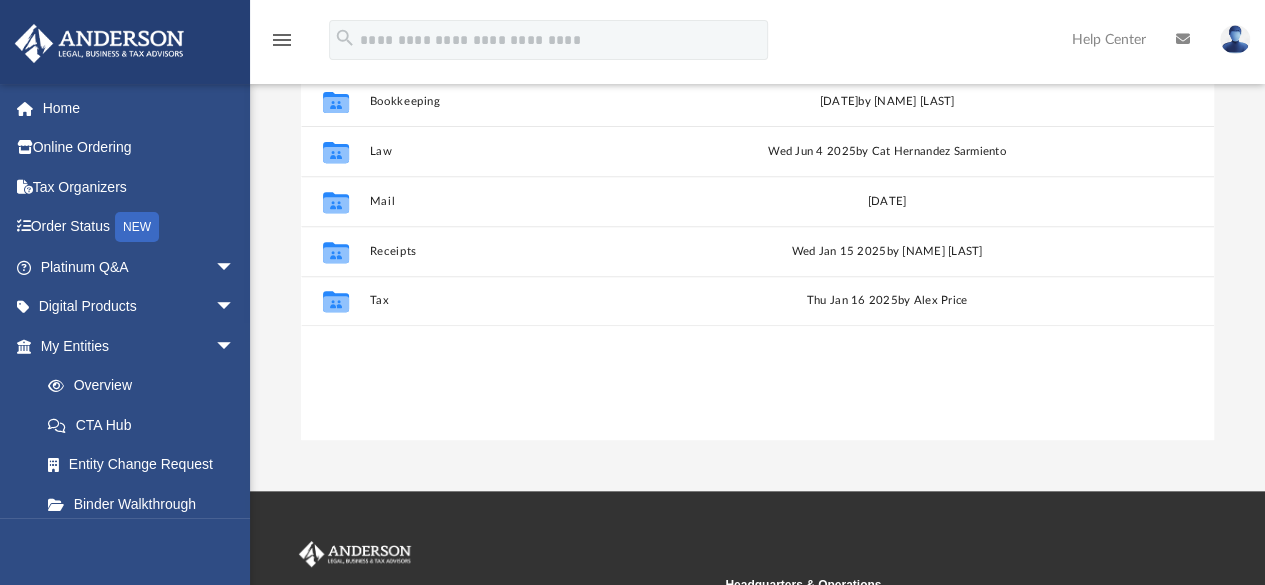 scroll, scrollTop: 244, scrollLeft: 0, axis: vertical 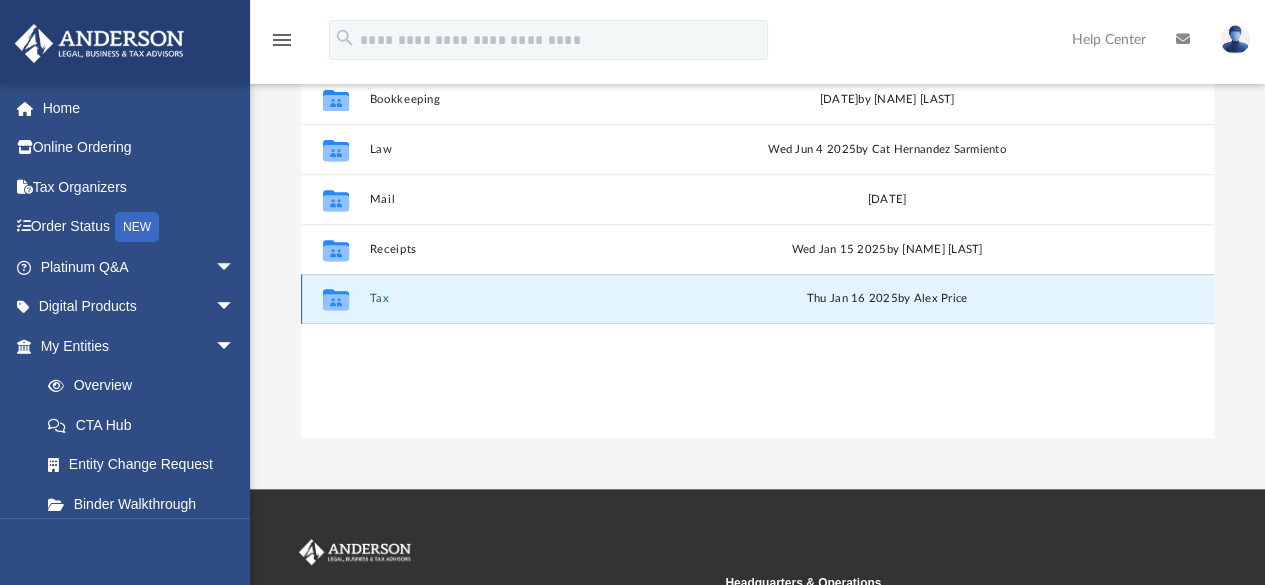 click on "Tax" at bounding box center (538, 299) 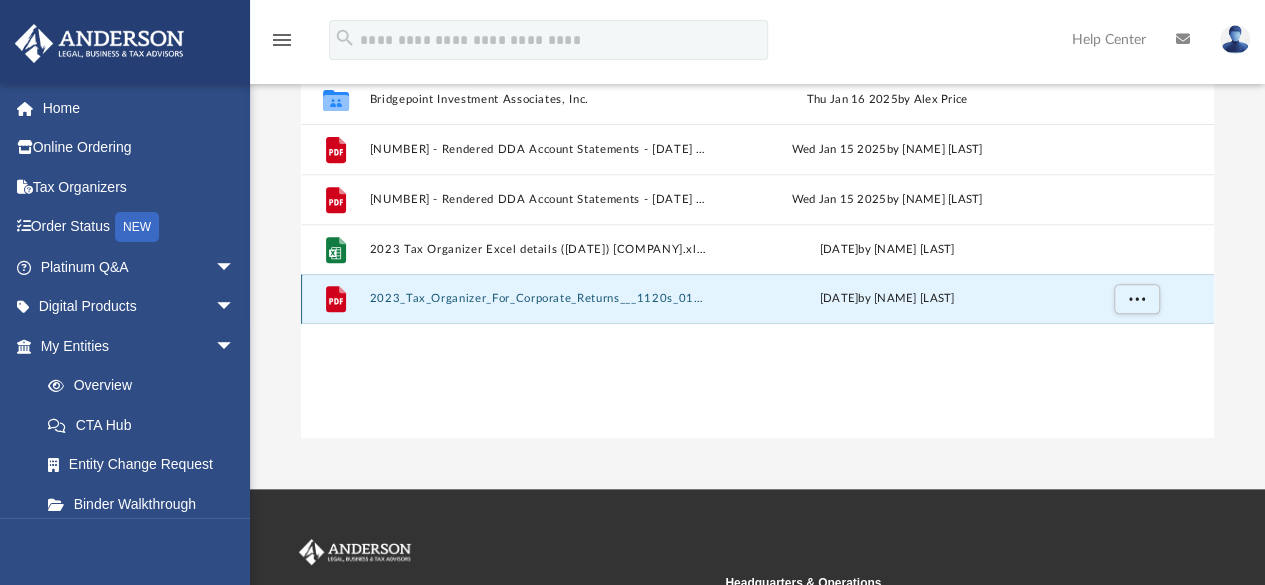 click on "2023_Tax_Organizer_For_Corporate_Returns___1120s_011524_V5 (1).pdf" at bounding box center [538, 299] 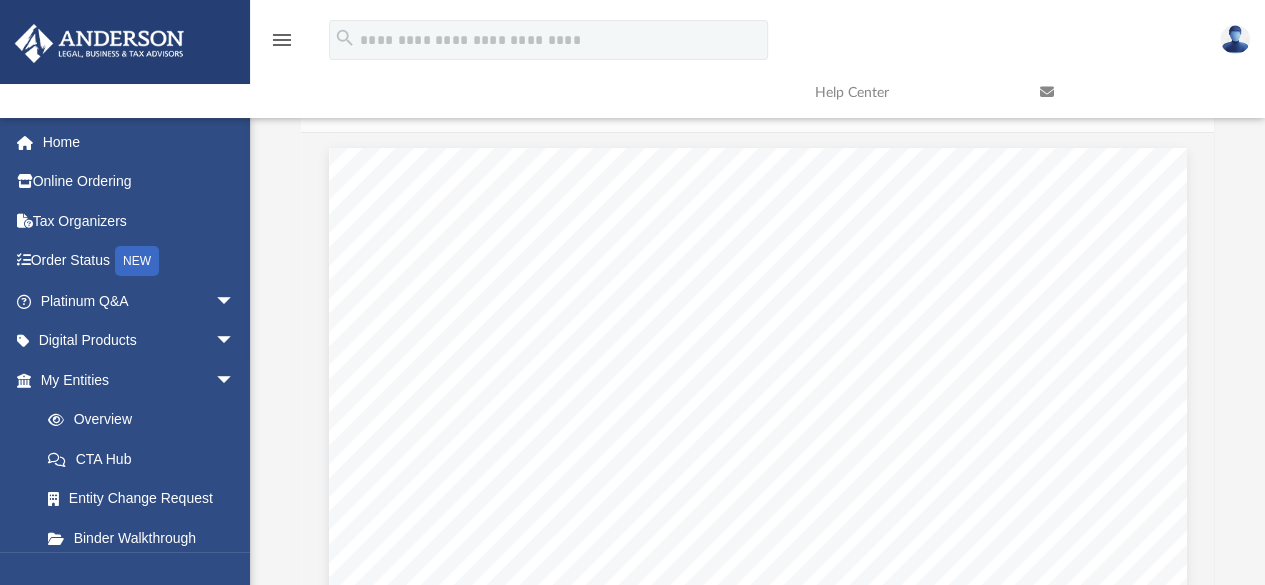 scroll, scrollTop: 0, scrollLeft: 0, axis: both 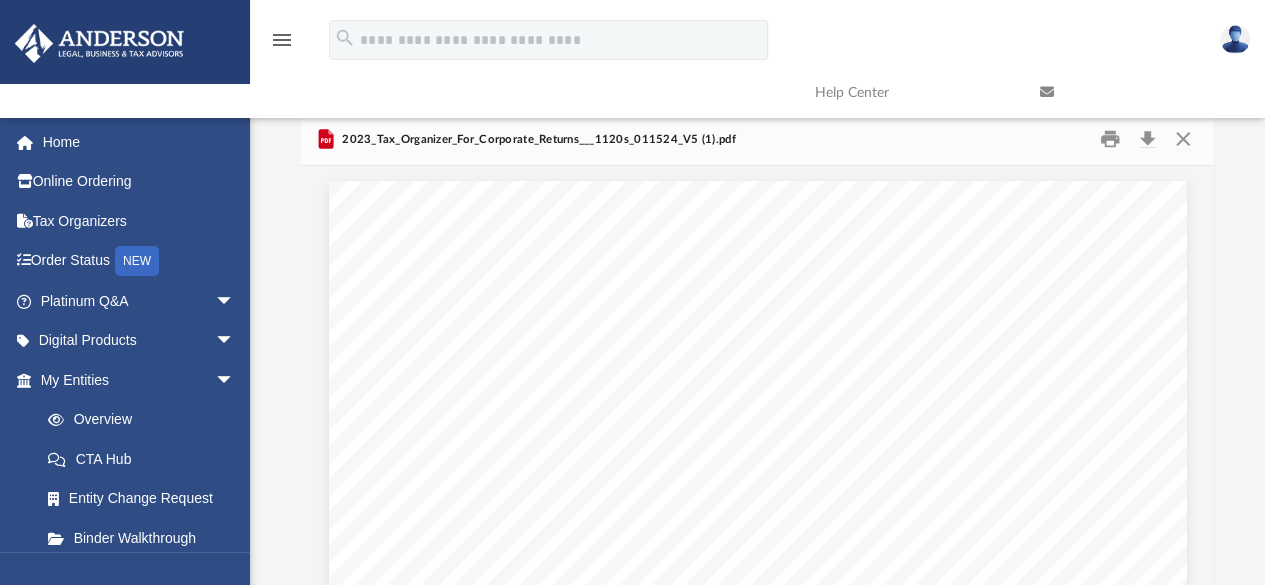 click 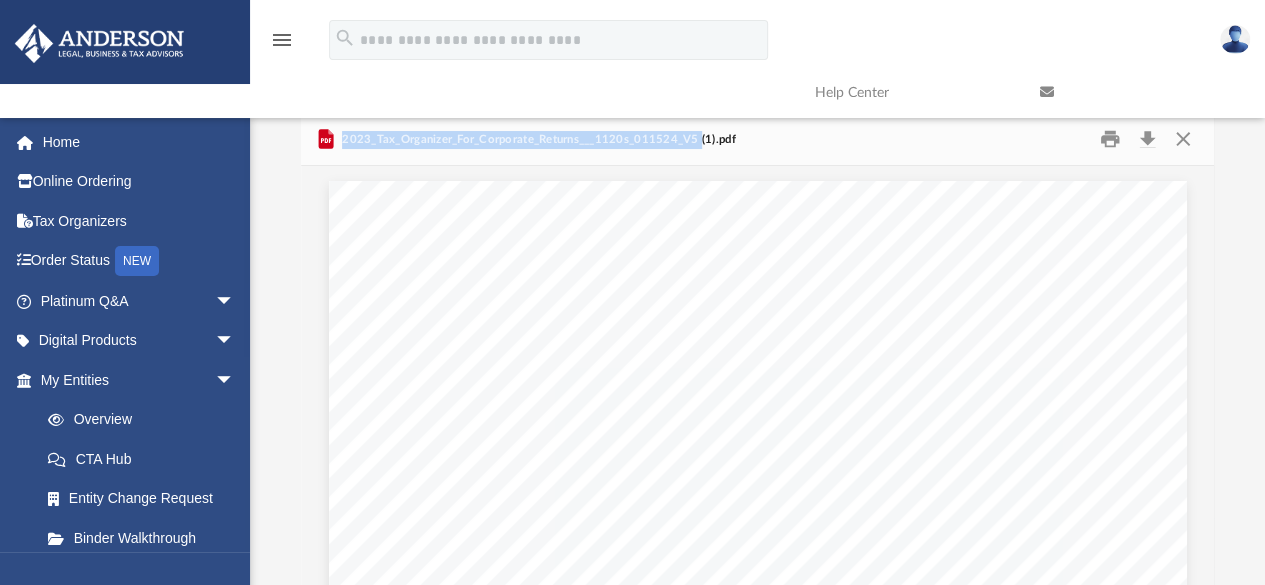 click 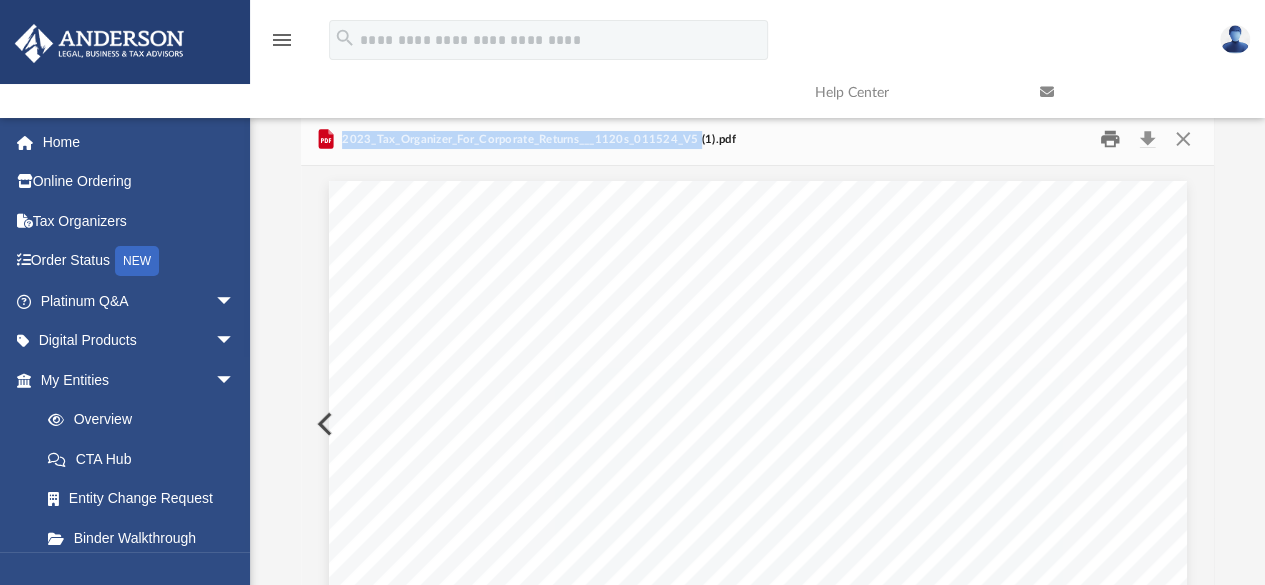 click at bounding box center (1110, 139) 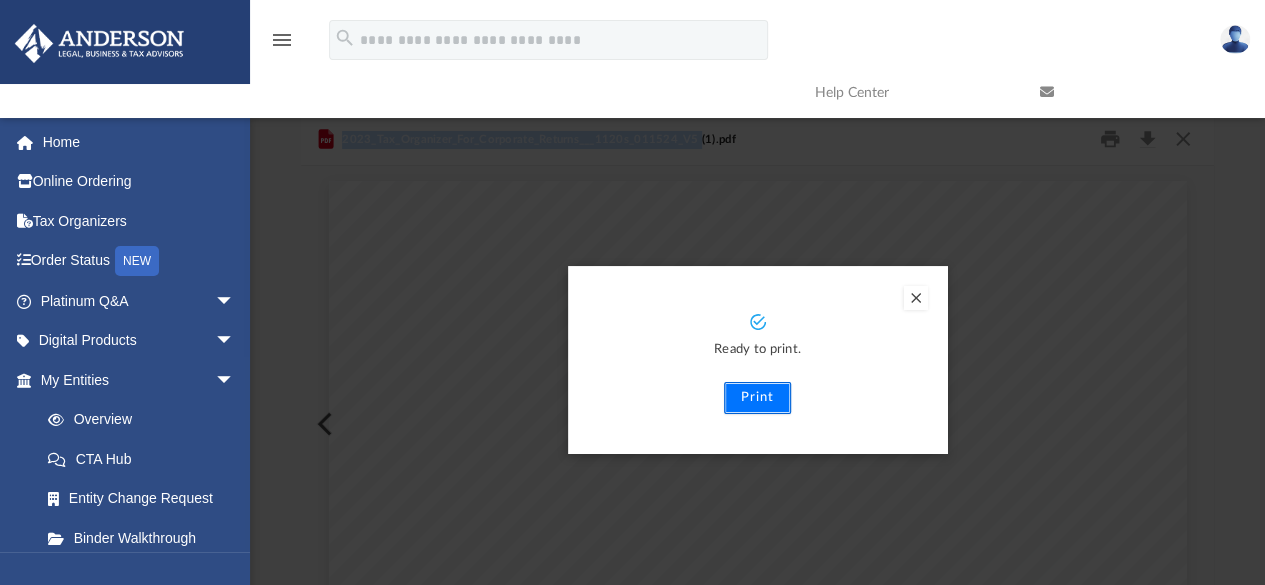 click on "Print" at bounding box center (757, 398) 